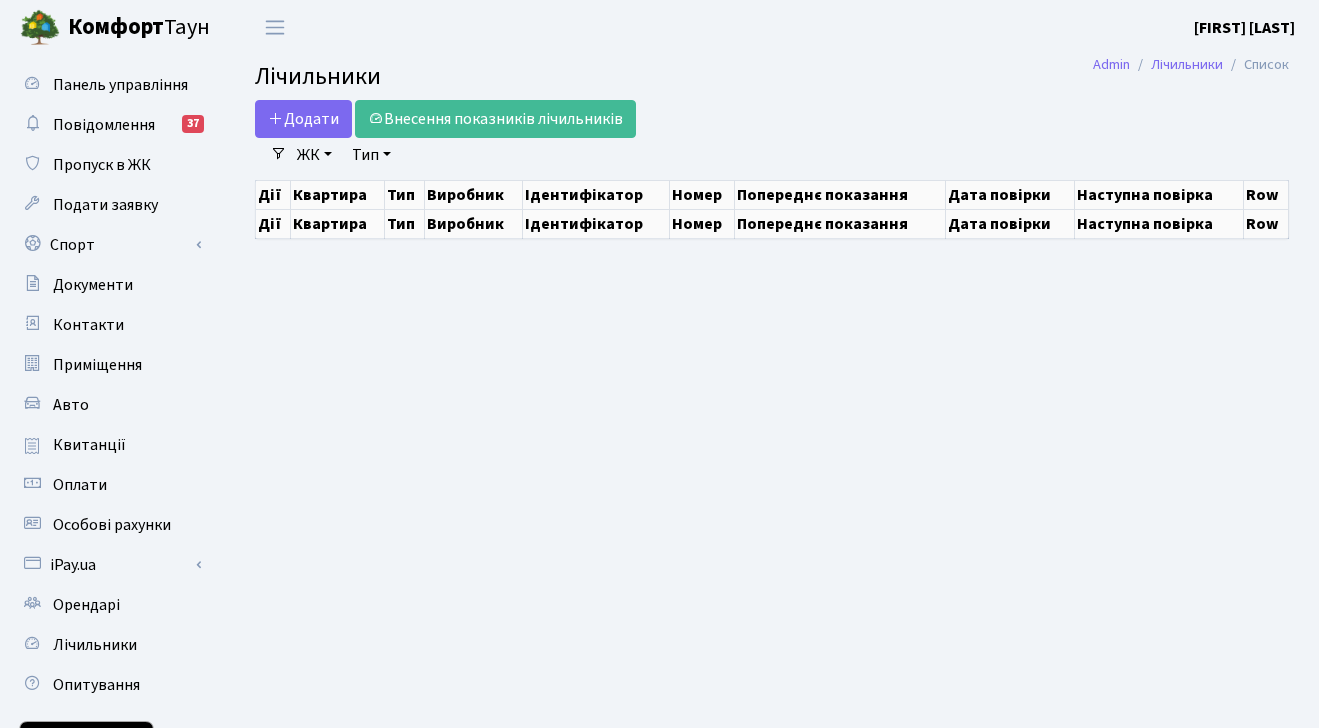 scroll, scrollTop: 0, scrollLeft: 0, axis: both 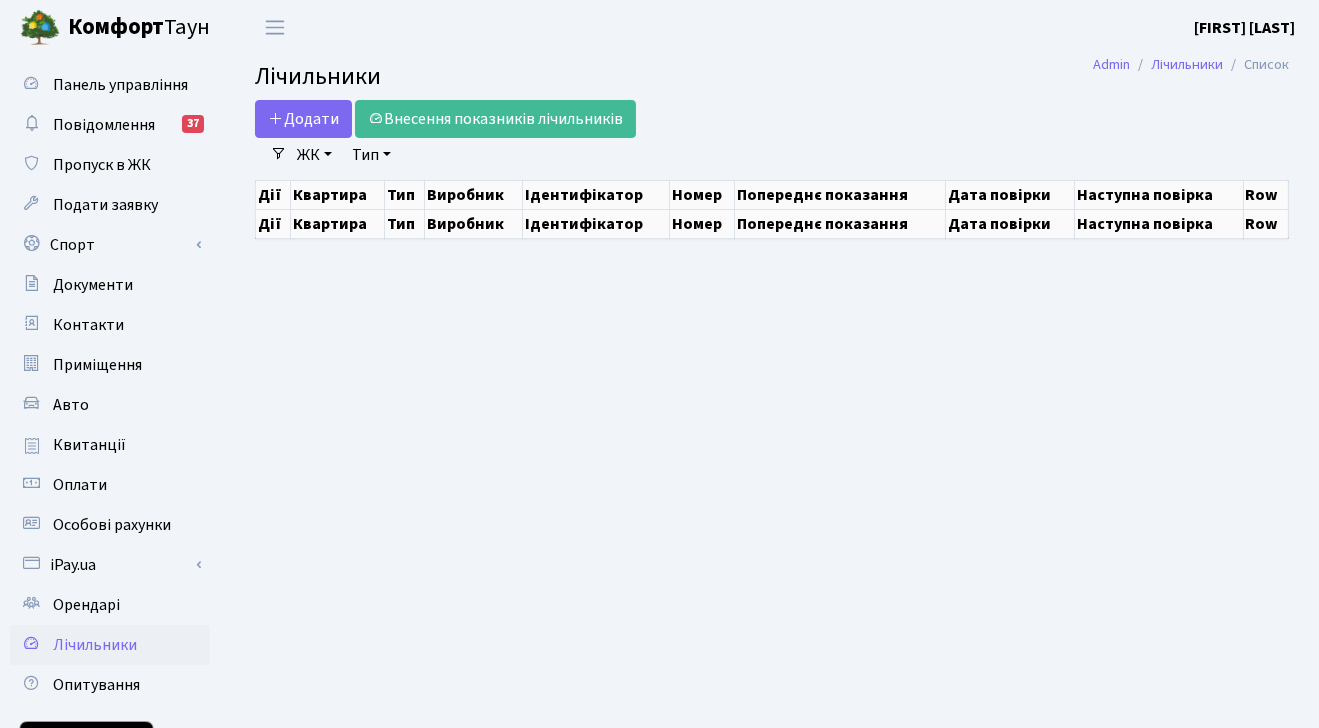 click on "Оплати" at bounding box center [80, 485] 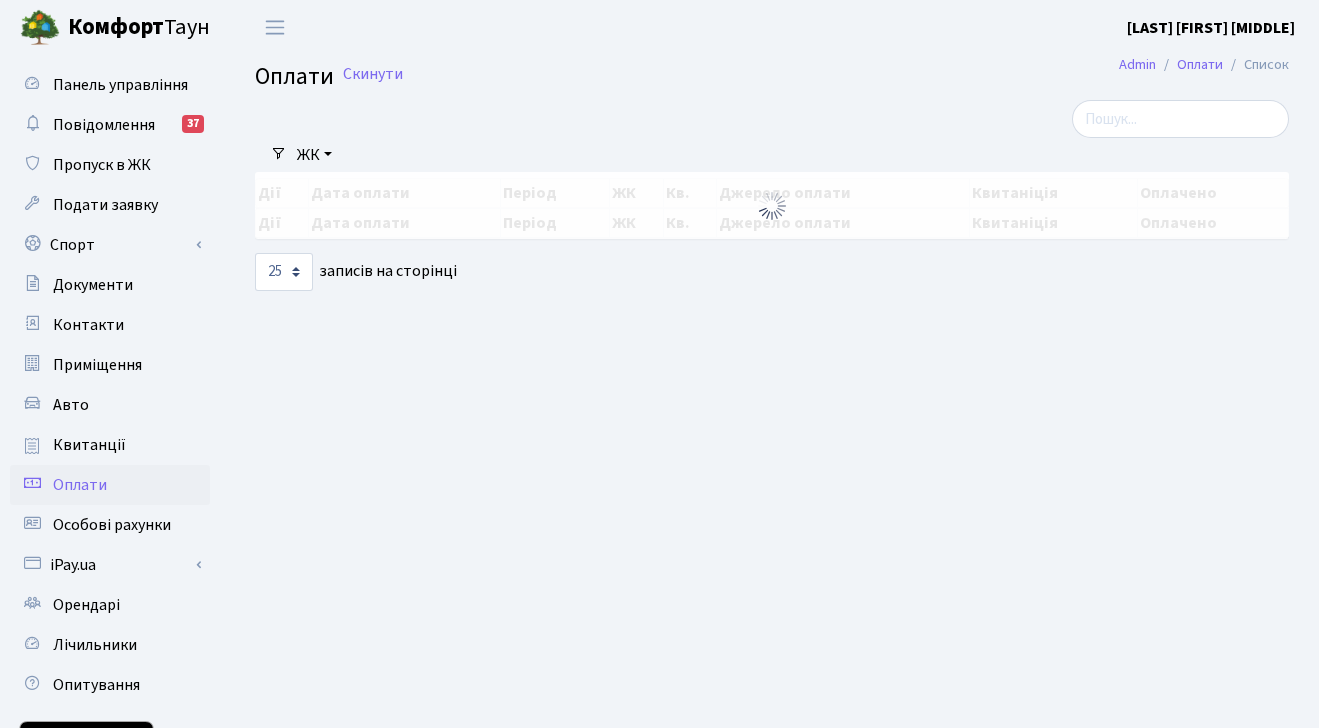 scroll, scrollTop: 0, scrollLeft: 0, axis: both 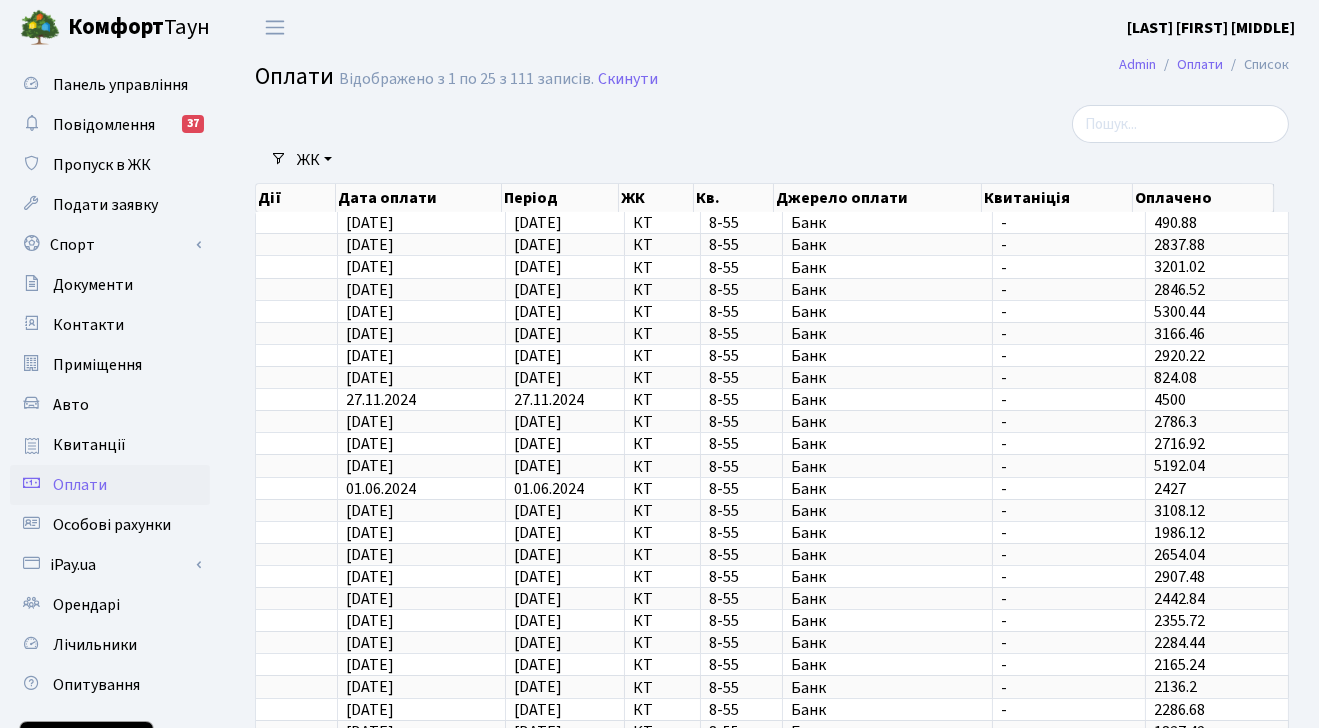 click on "Подати заявку" at bounding box center (105, 205) 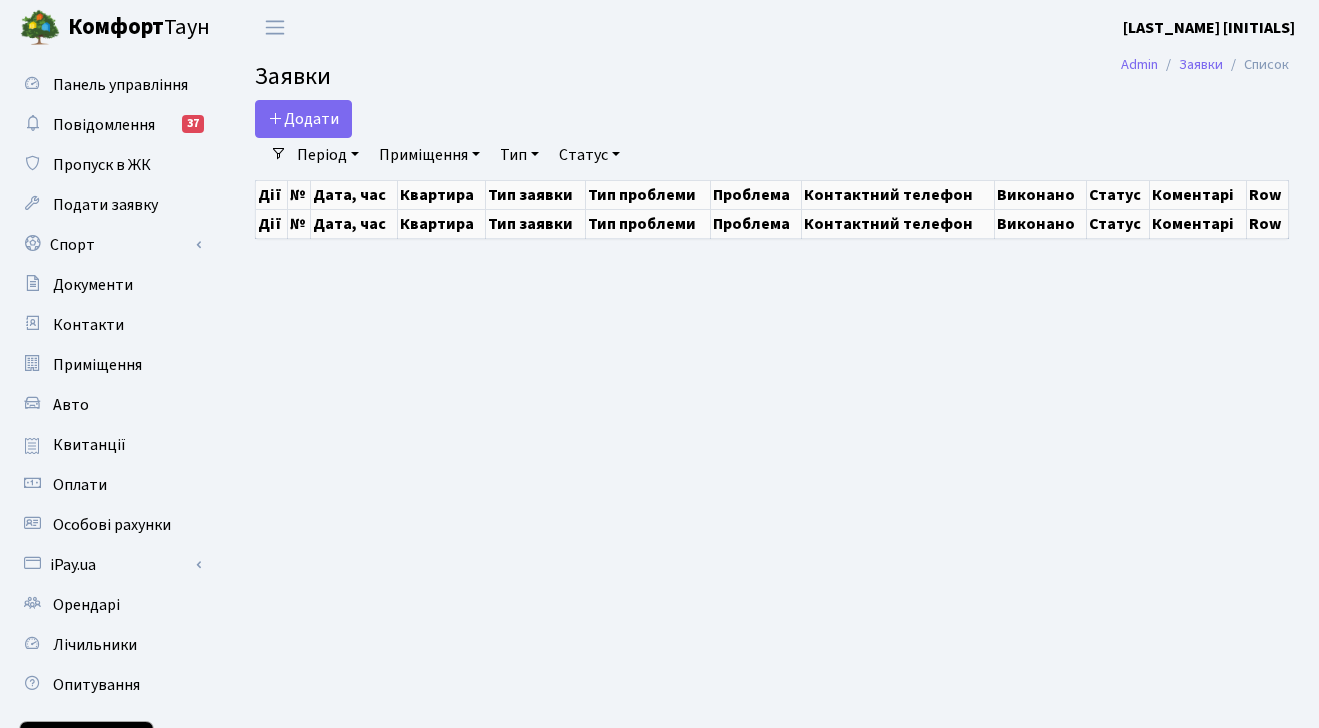 scroll, scrollTop: 0, scrollLeft: 0, axis: both 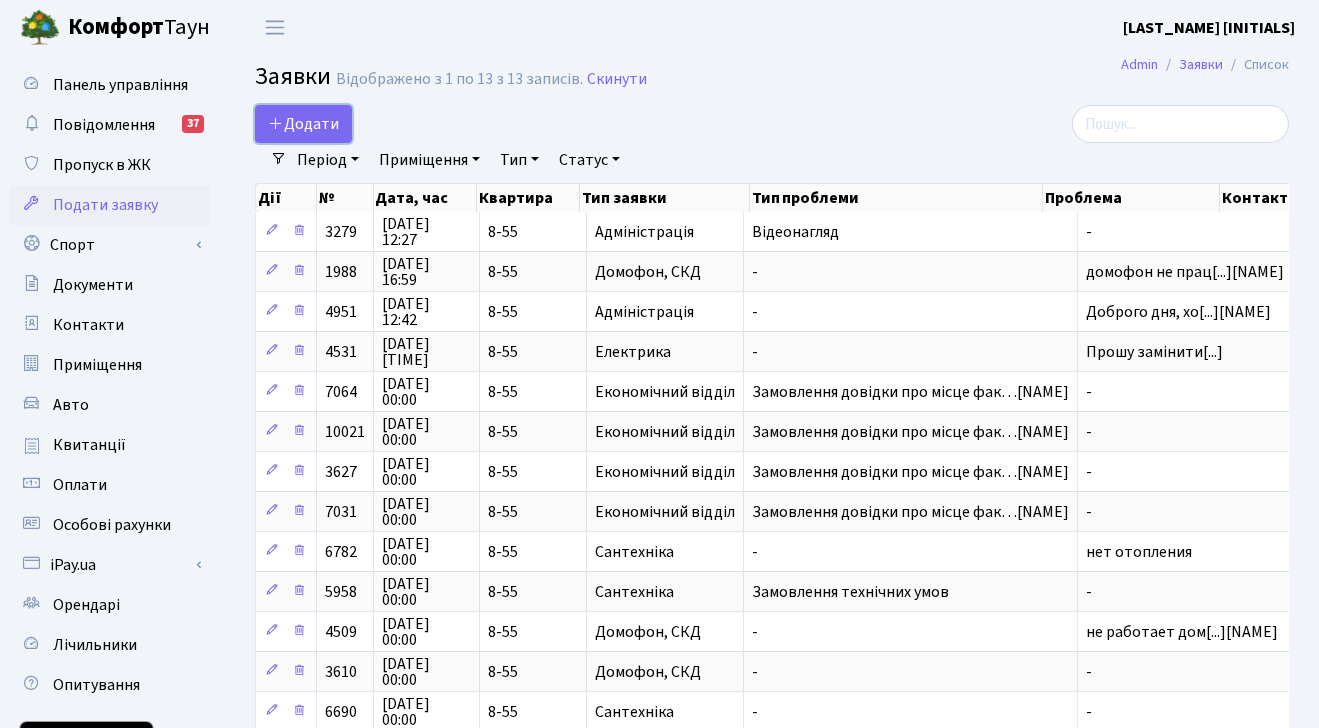 click on "Додати" at bounding box center [303, 124] 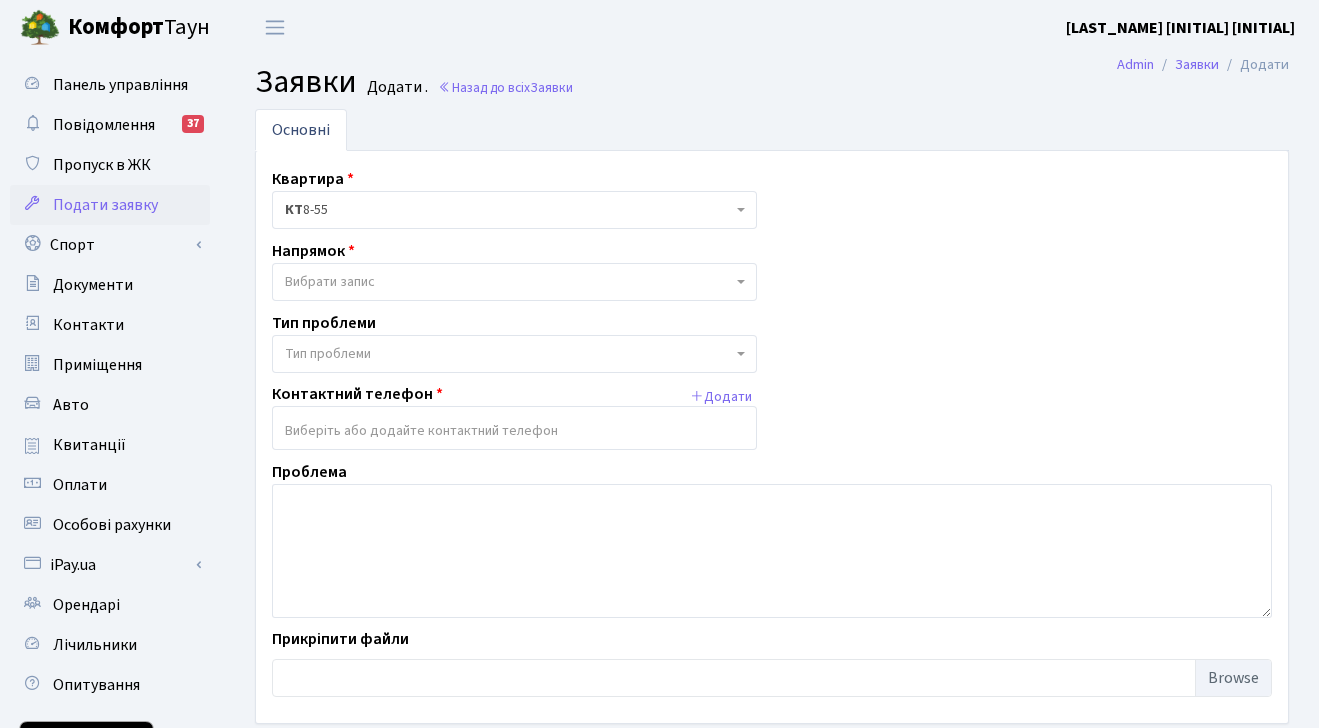 scroll, scrollTop: 0, scrollLeft: 0, axis: both 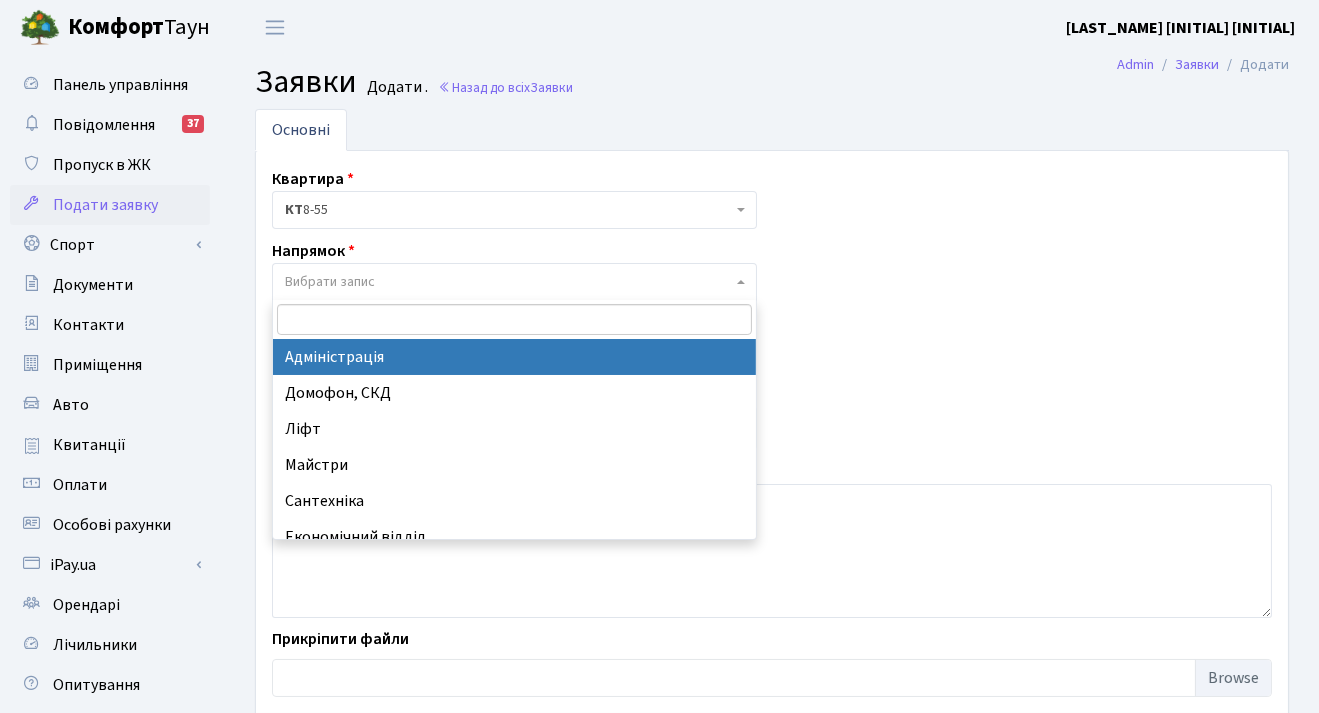 click on "Вибрати запис" at bounding box center (508, 282) 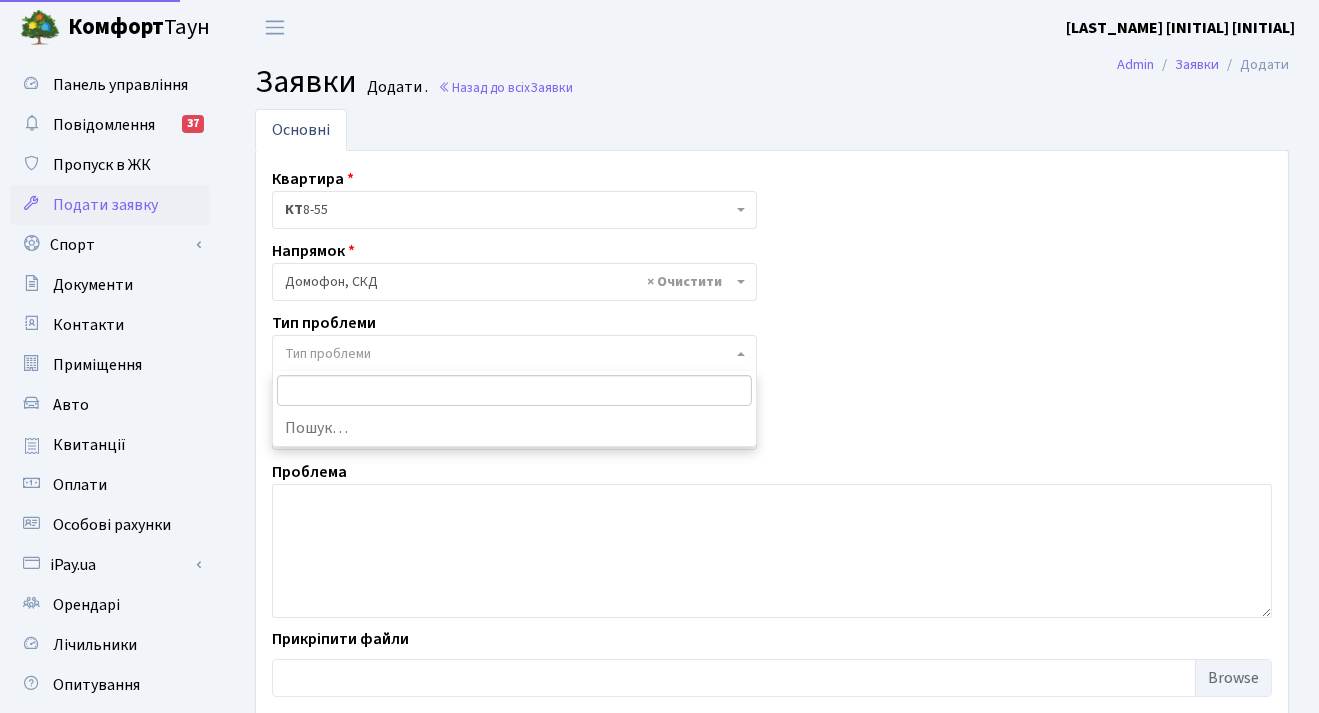 click on "Тип проблеми" at bounding box center [328, 354] 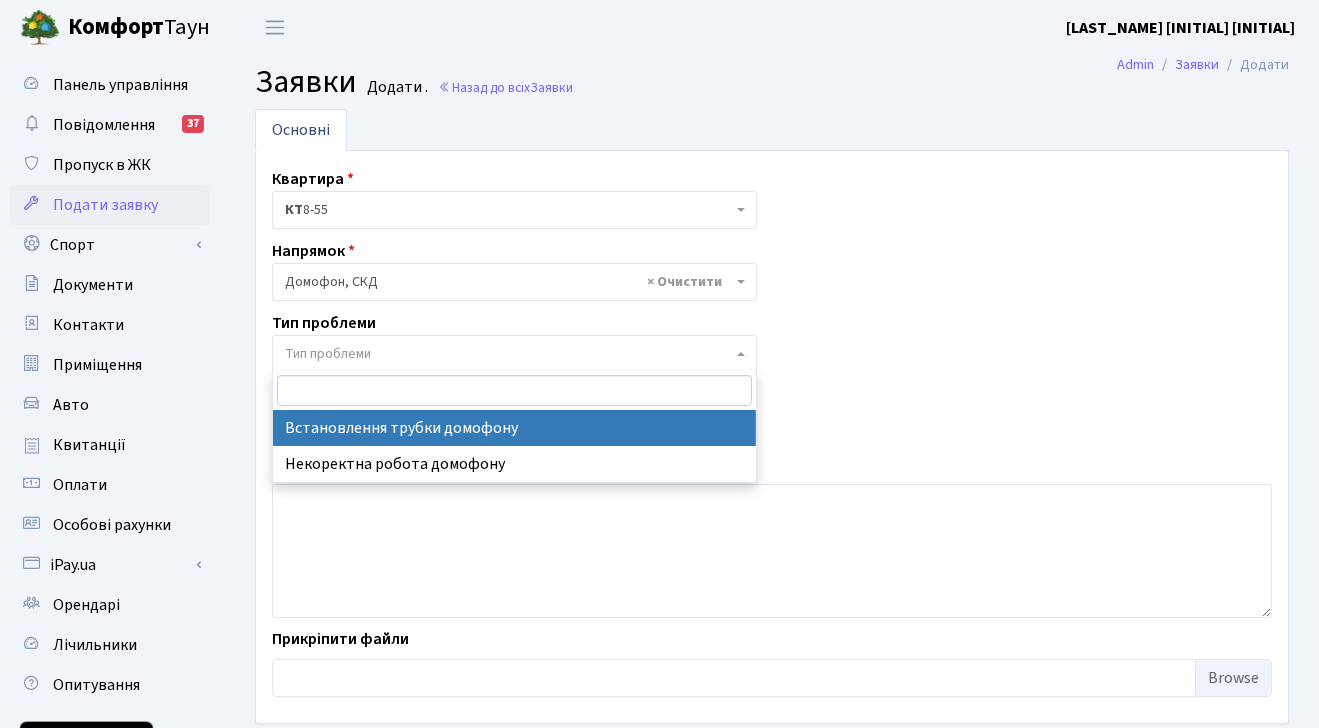 click on "Квартира
<b>КТ</b>&nbsp;&nbsp;&nbsp;&nbsp;8-55
КТ     8-55
Напрямок
-
Адміністрація
Домофон, СКД
Ліфт
Майстри
Сантехніка
Економічний відділ
Електрика
Пультова охорона квартир
Акти
Комплексний ремонт квартир Скарги та пропозиції" at bounding box center (772, 437) 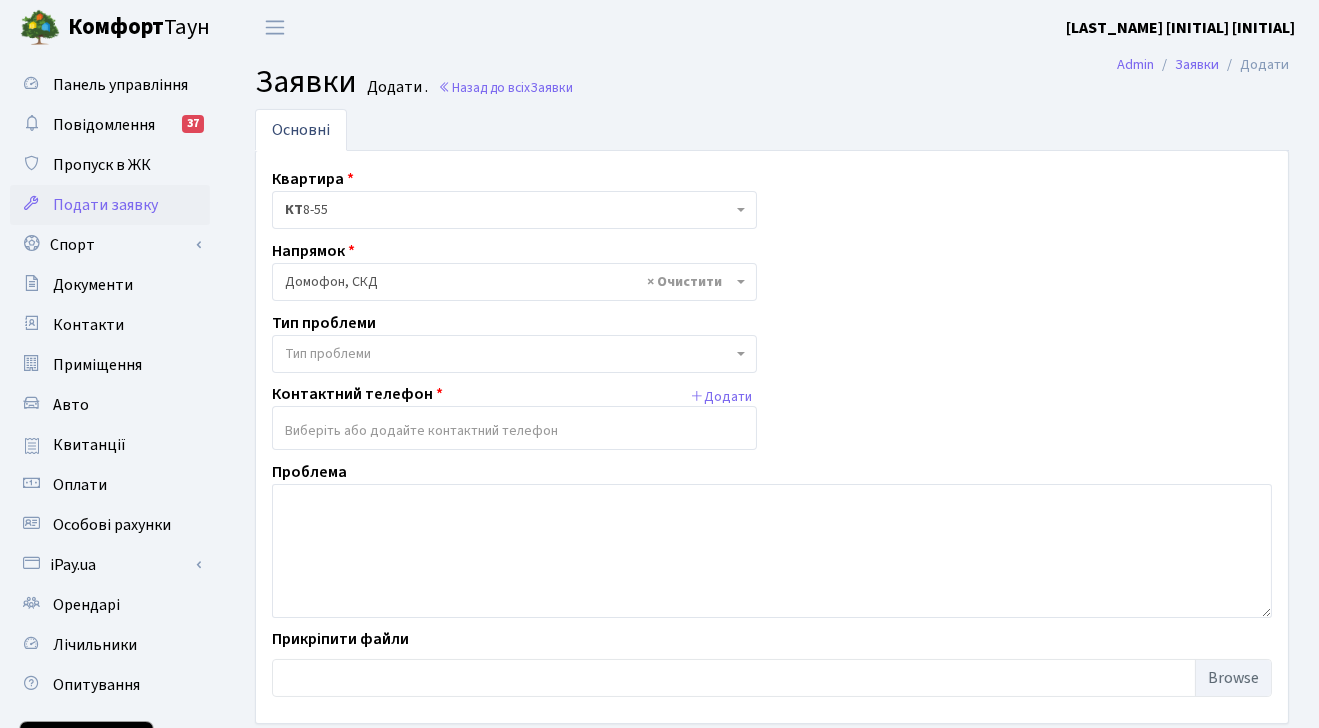 click at bounding box center [514, 431] 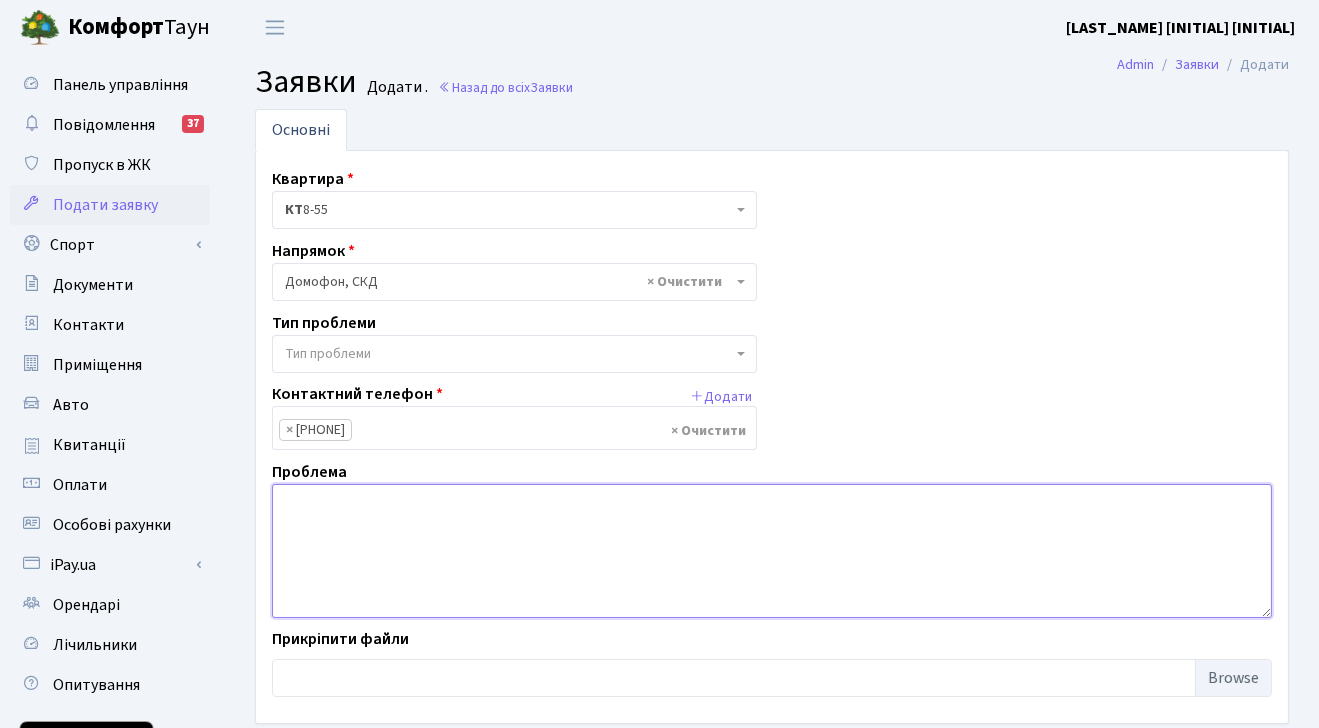 click at bounding box center [772, 551] 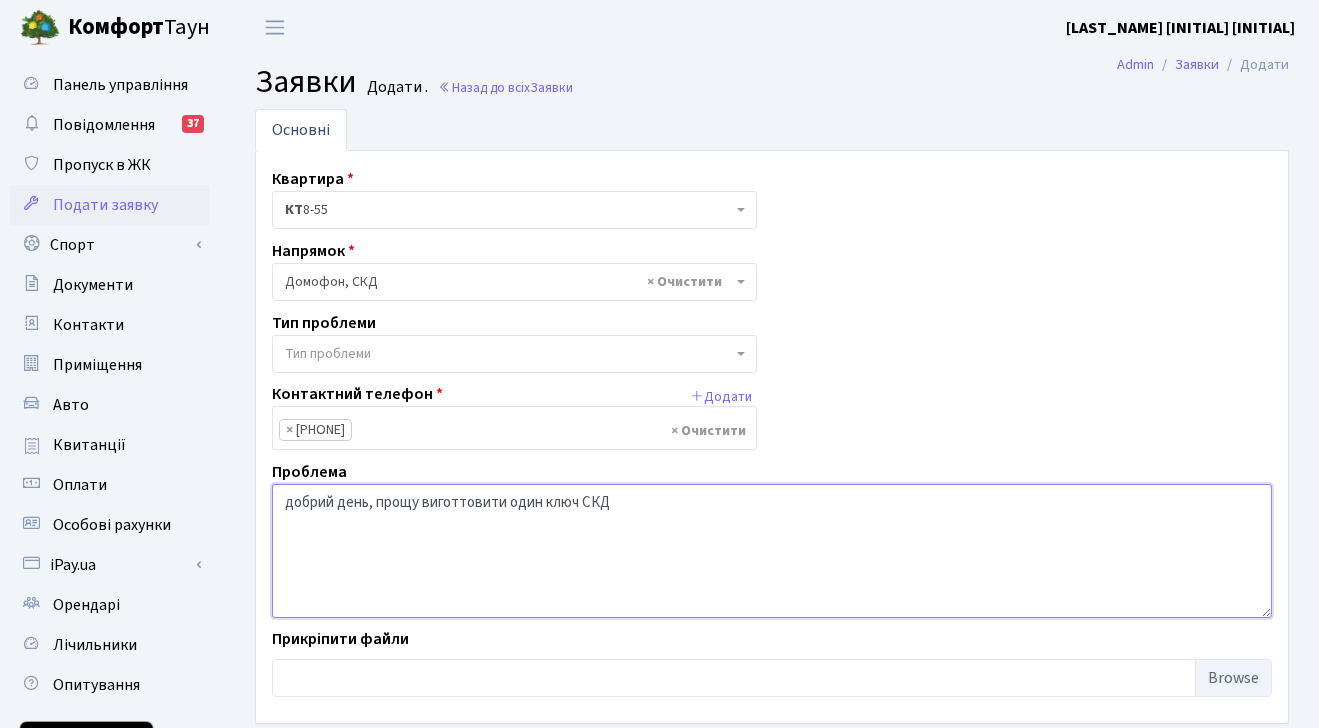 click on "добрий день, прощу виготтовити один ключ СКД" at bounding box center [772, 551] 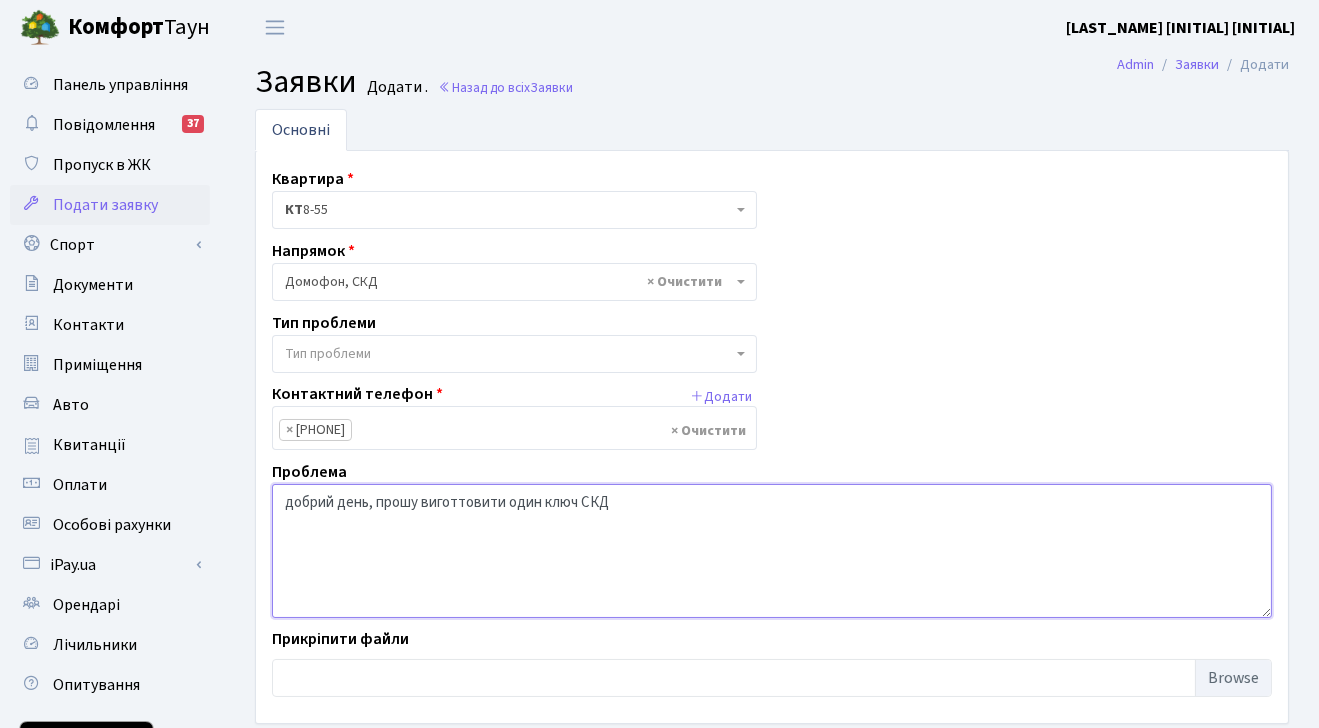 click on "добрий день, прошу виготтовити один ключ СКД" at bounding box center (772, 551) 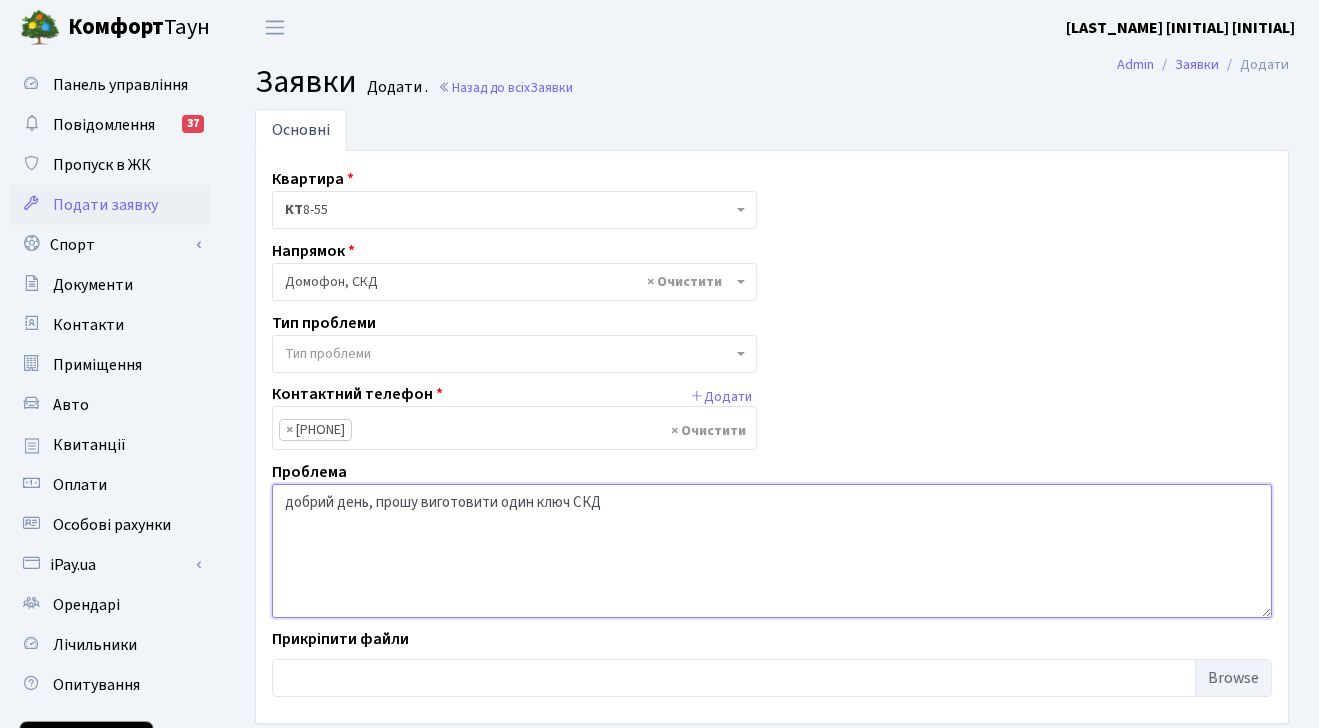 click on "добрий день, прошу виготовити один ключ СКД" at bounding box center (772, 551) 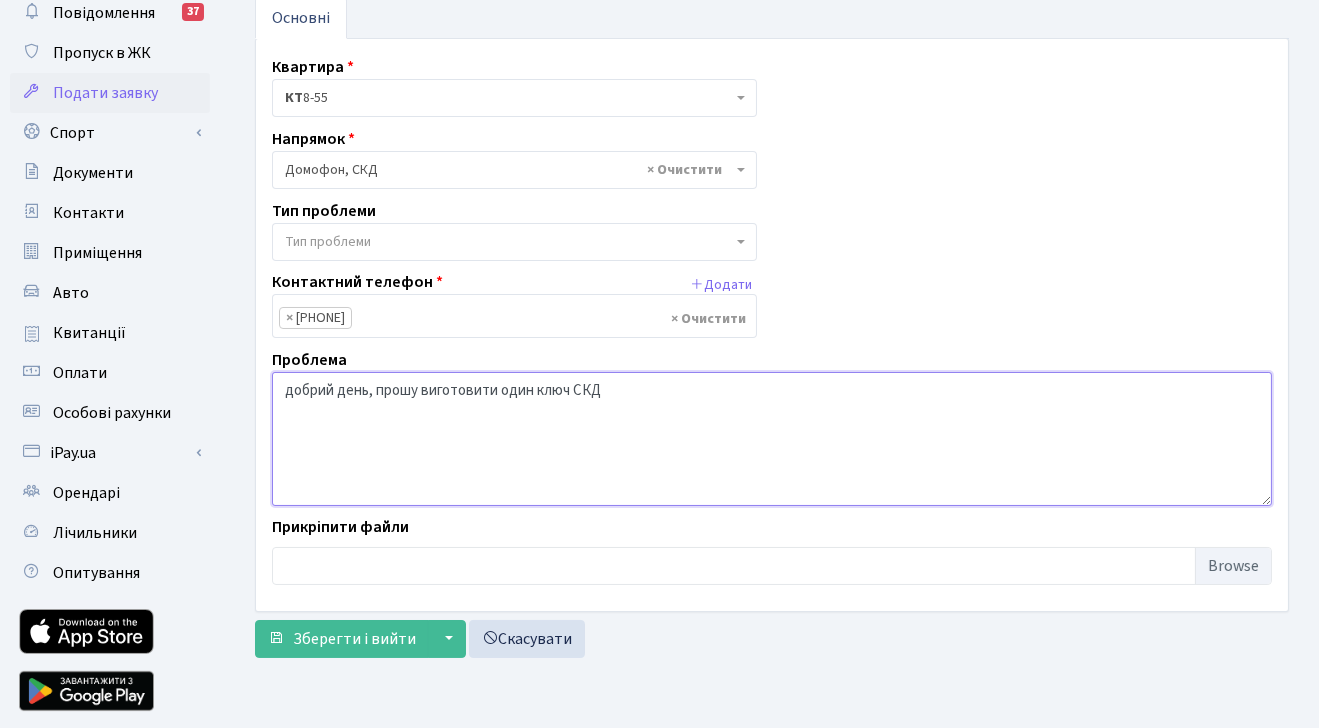 scroll, scrollTop: 172, scrollLeft: 0, axis: vertical 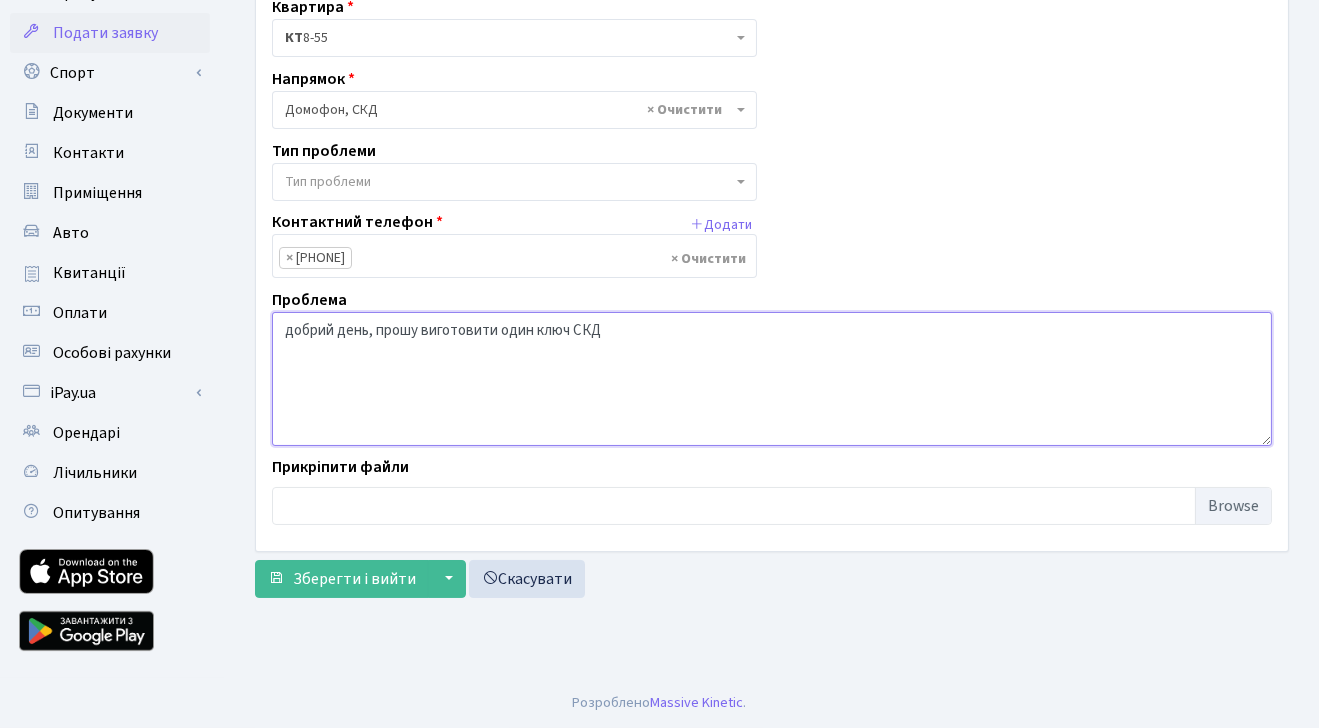 type on "добрий день, прошу виготовити один ключ СКД" 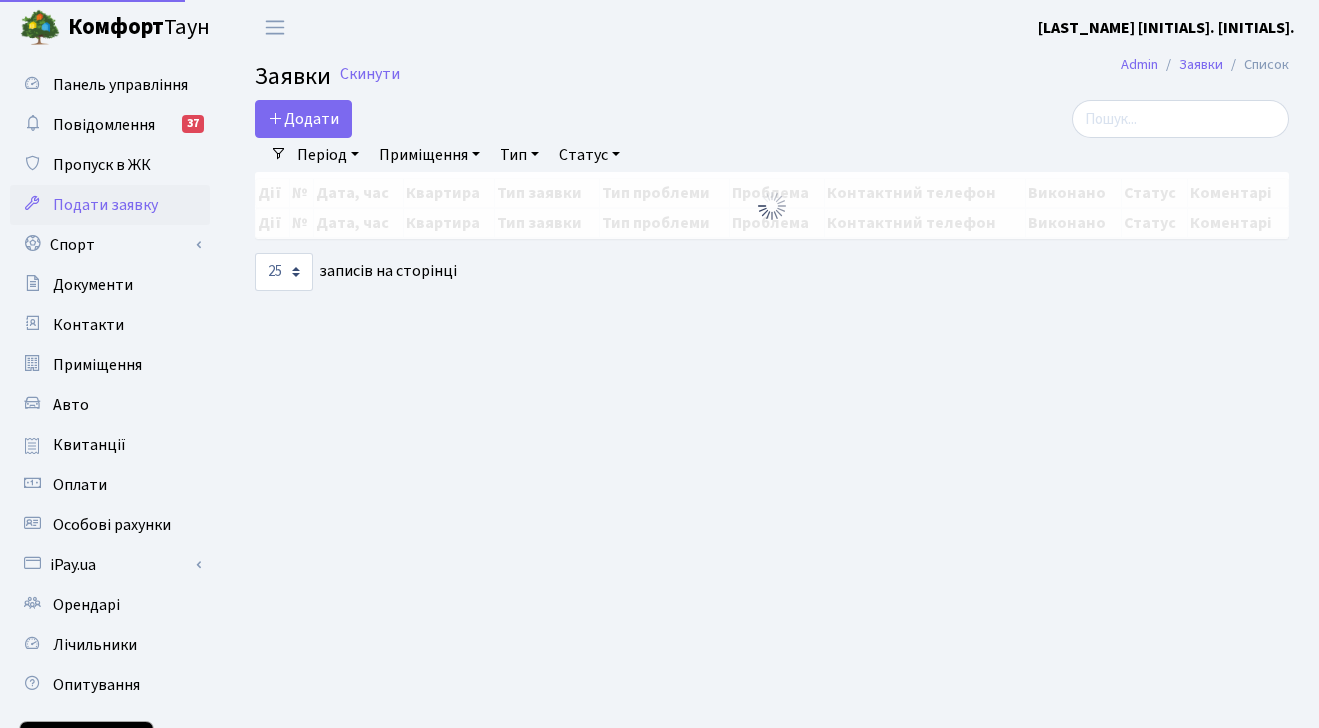 scroll, scrollTop: 0, scrollLeft: 0, axis: both 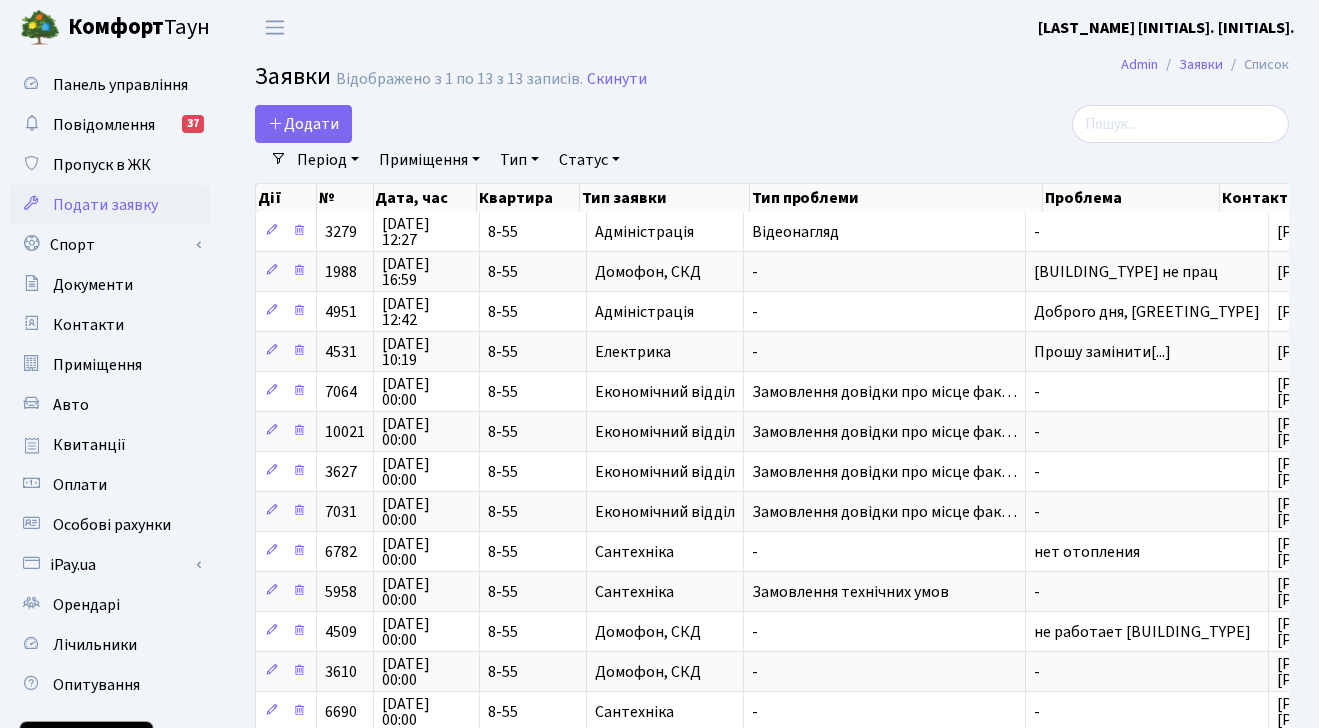 click on "Домофон, СКД" at bounding box center (426, 272) 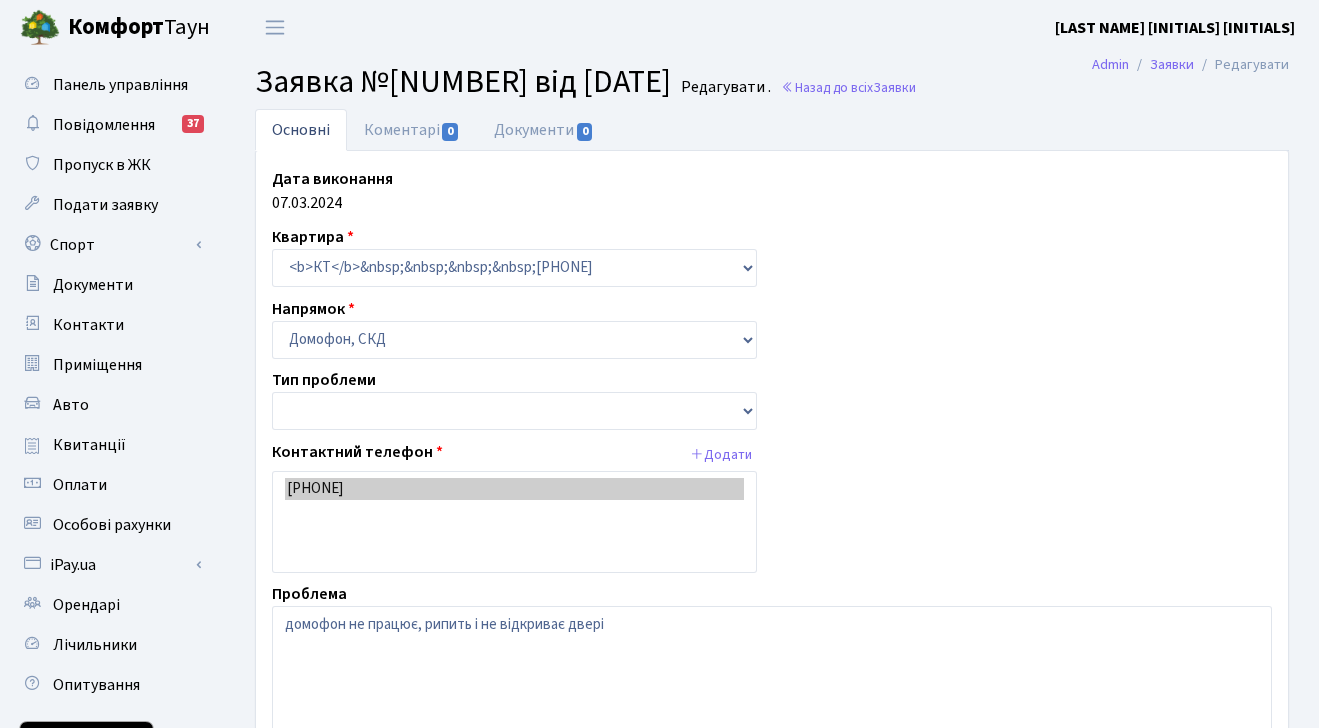 scroll, scrollTop: 0, scrollLeft: 0, axis: both 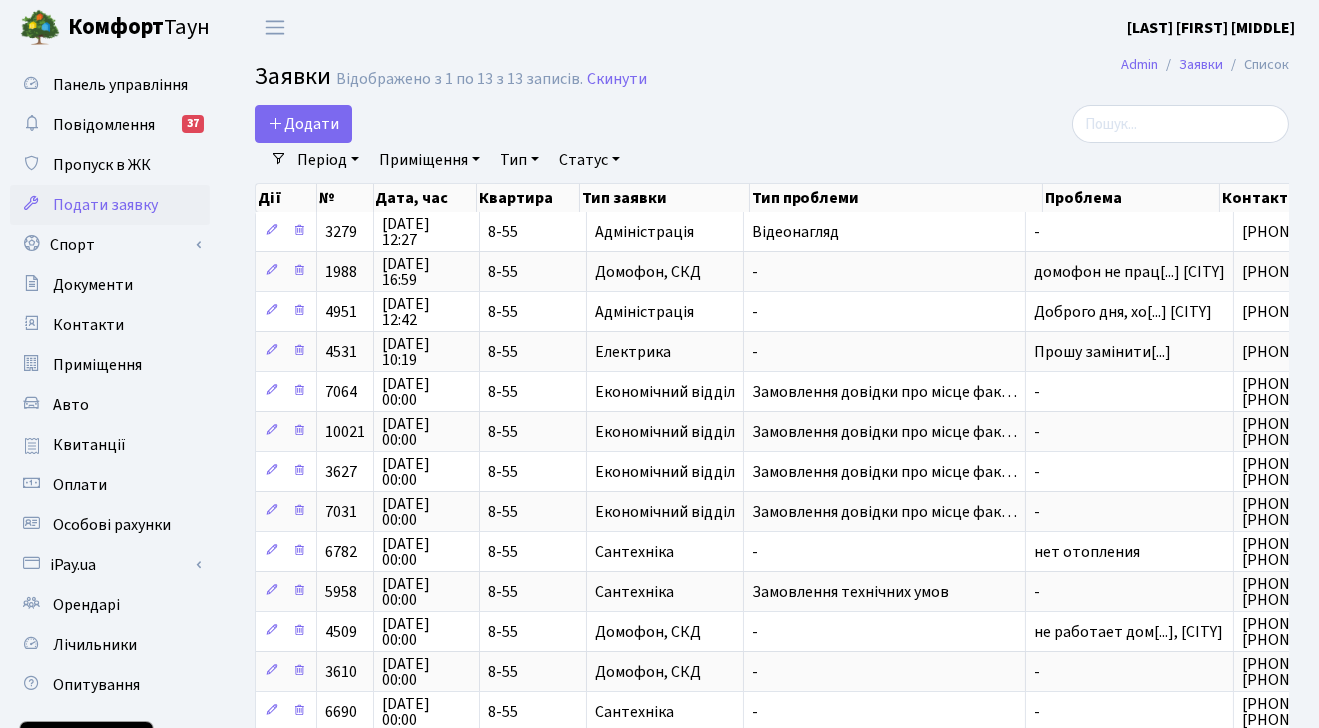 click on "Адміністрація" at bounding box center (426, 232) 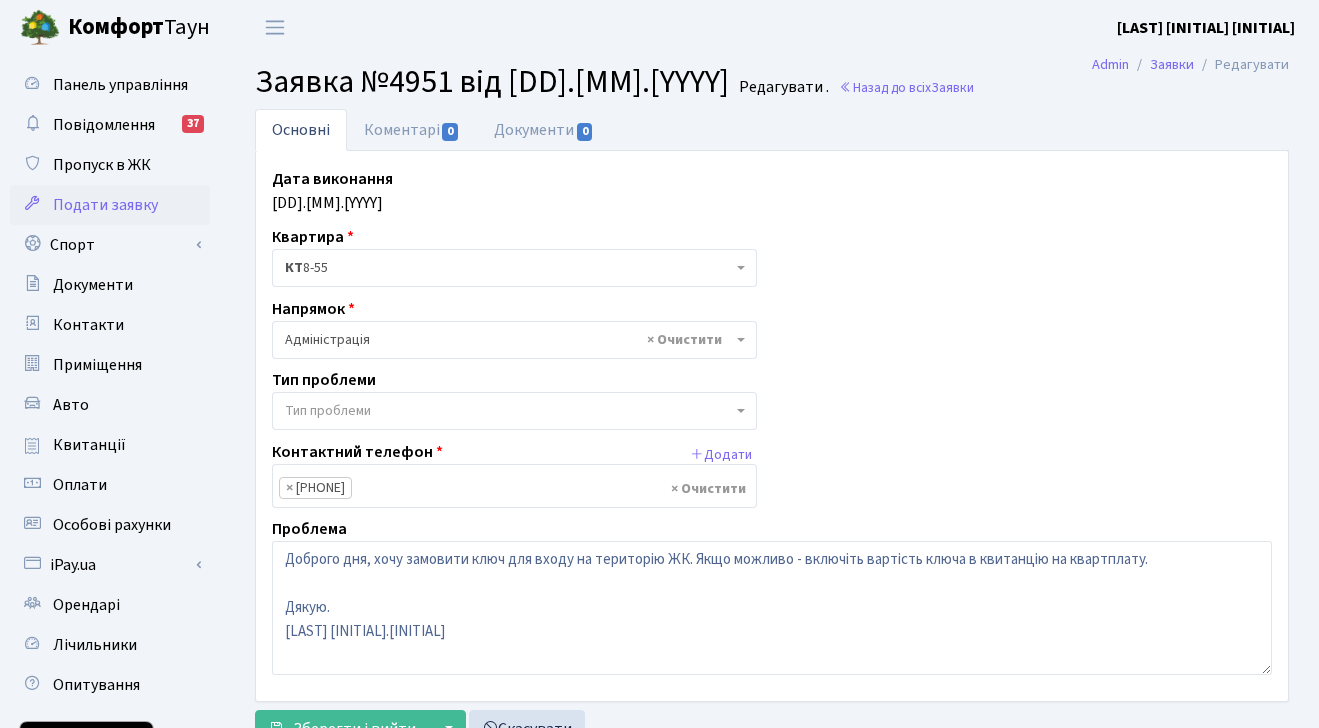 scroll, scrollTop: 0, scrollLeft: 0, axis: both 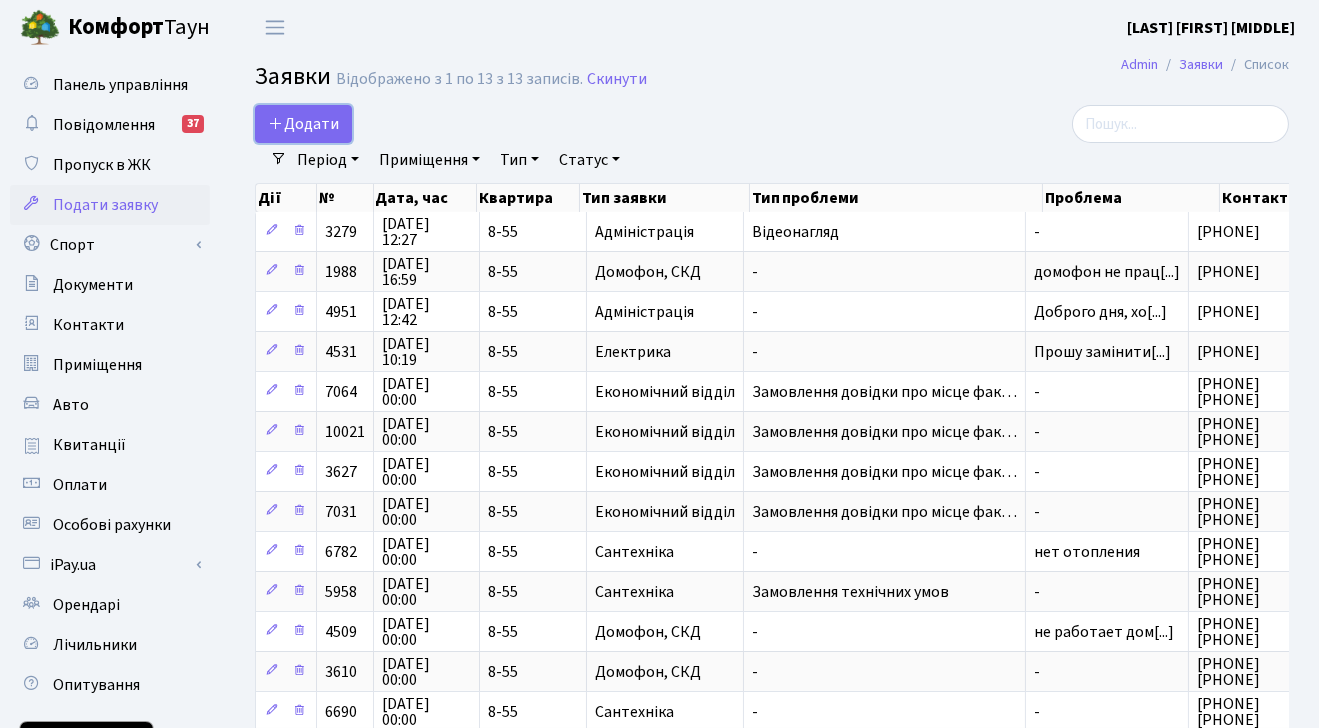 click on "Додати" at bounding box center [303, 124] 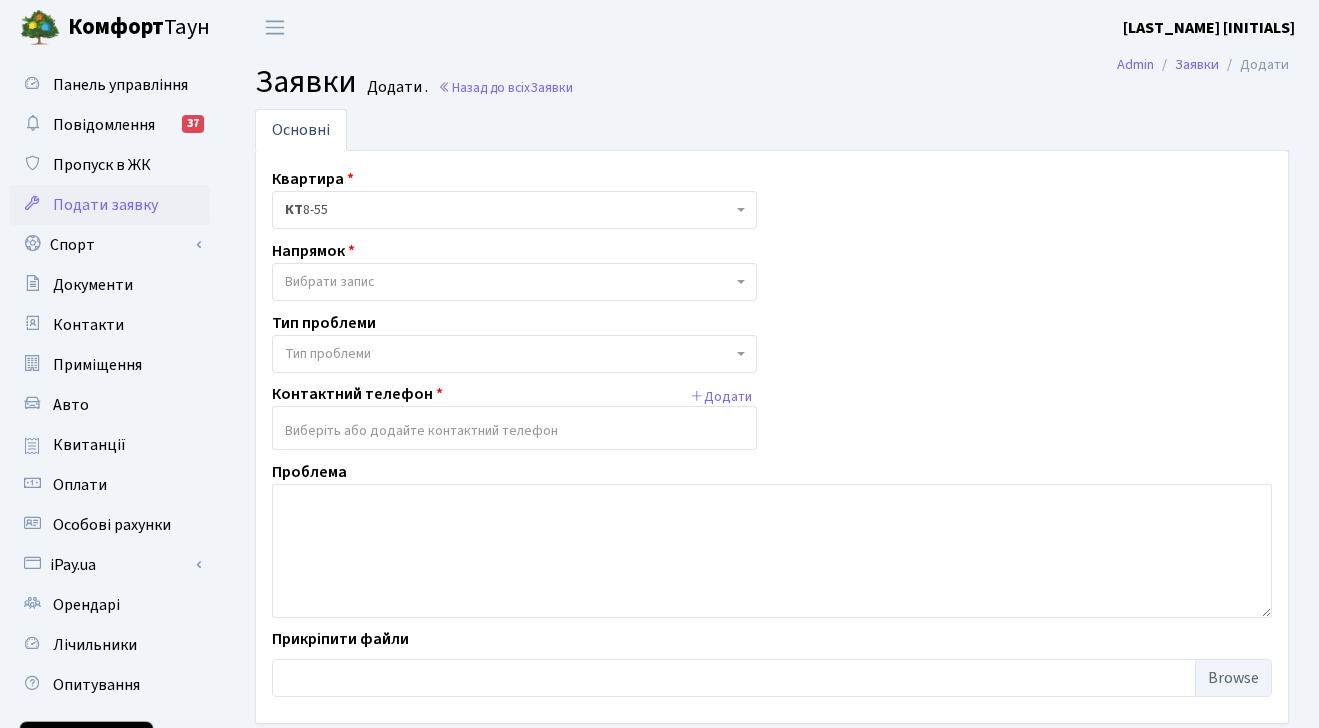 scroll, scrollTop: 0, scrollLeft: 0, axis: both 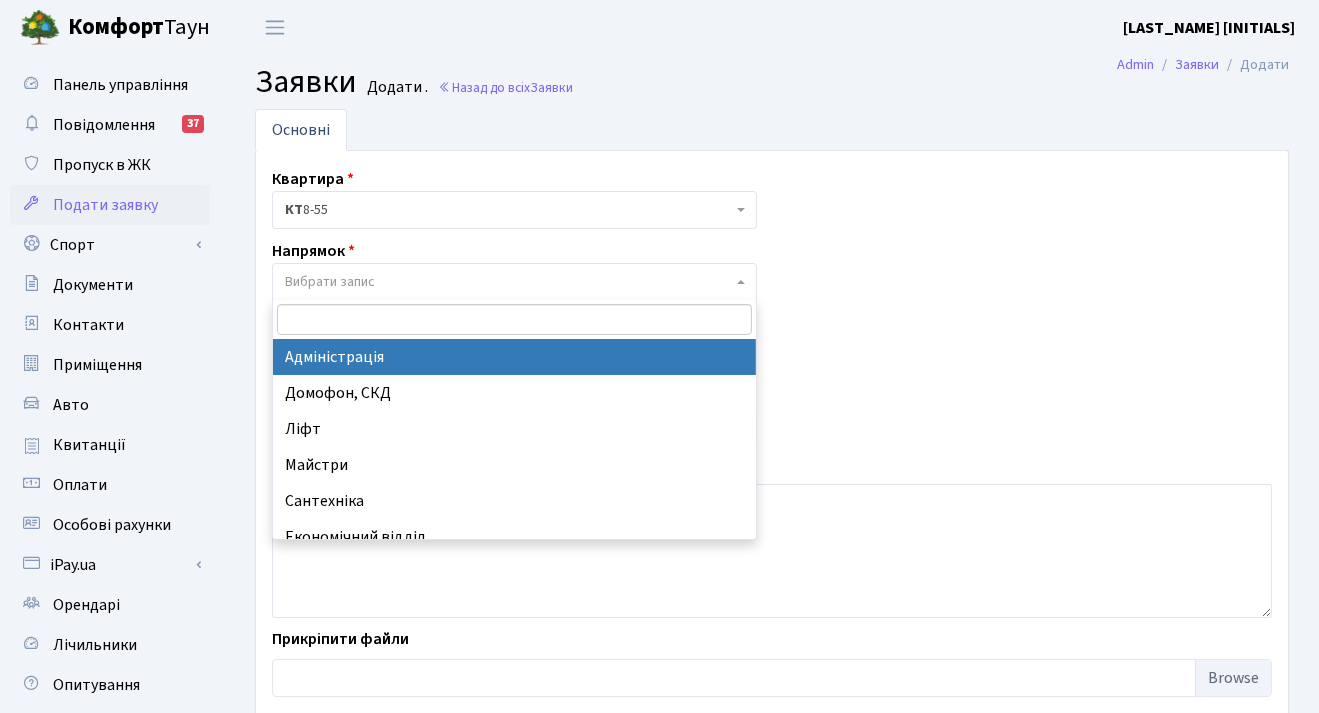 click on "Вибрати запис" at bounding box center (330, 282) 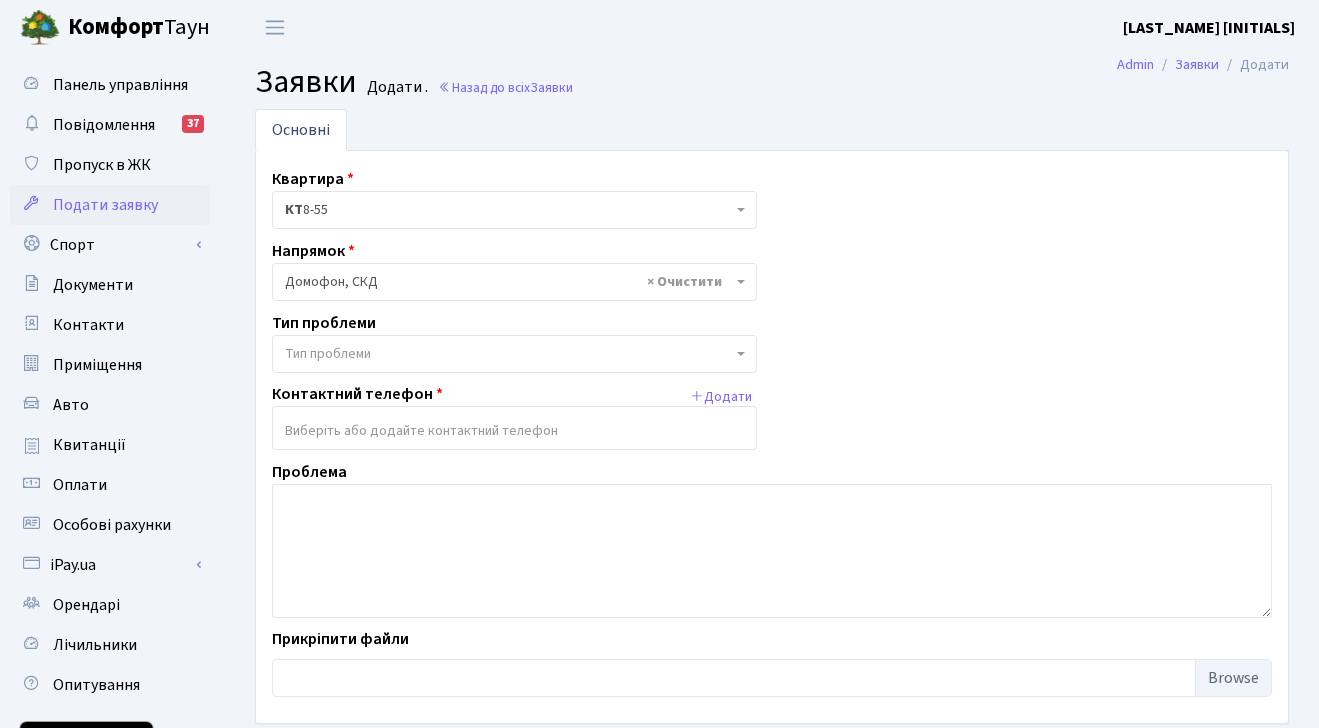 click at bounding box center [514, 431] 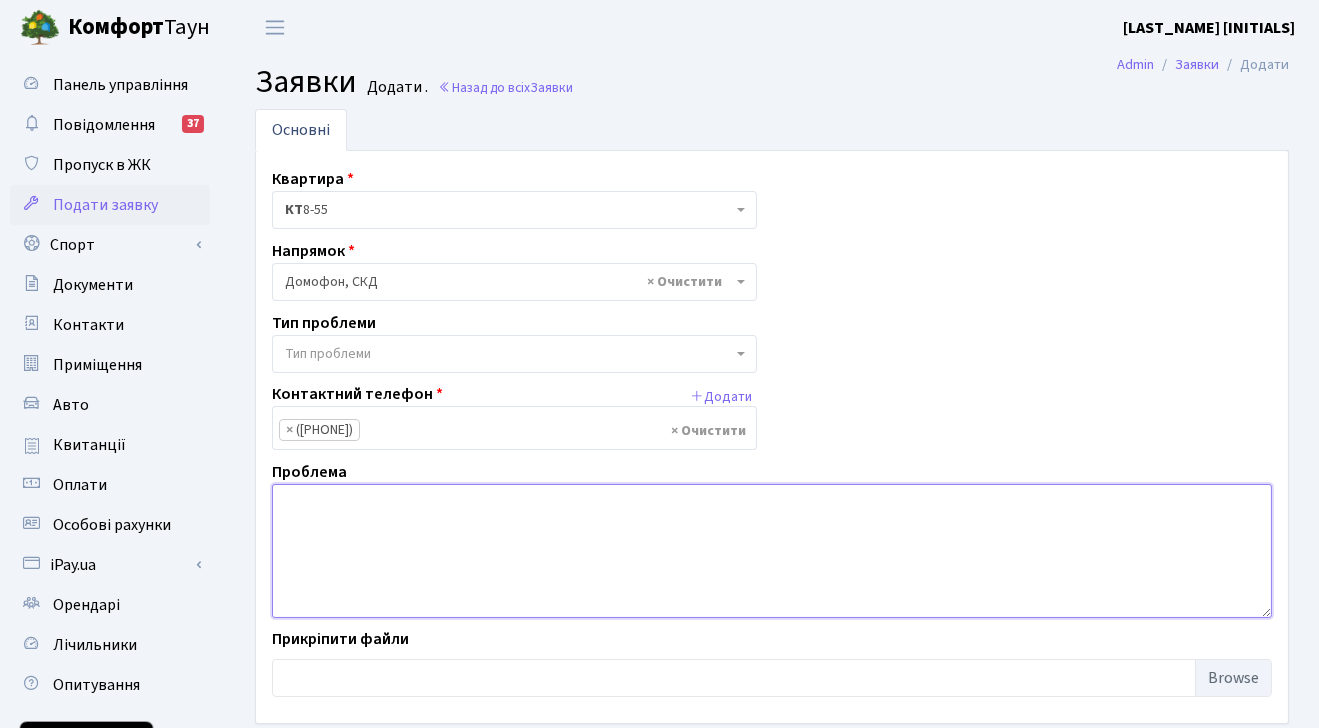 click at bounding box center (772, 551) 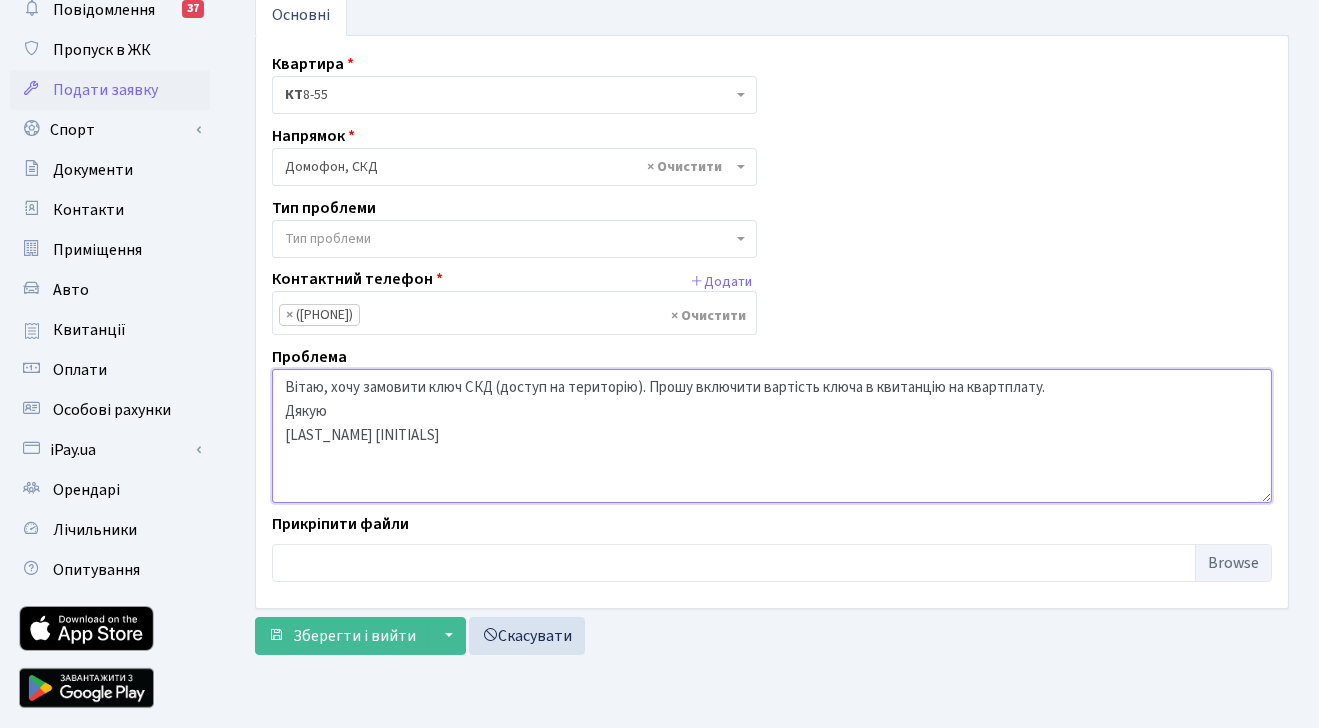scroll, scrollTop: 114, scrollLeft: 0, axis: vertical 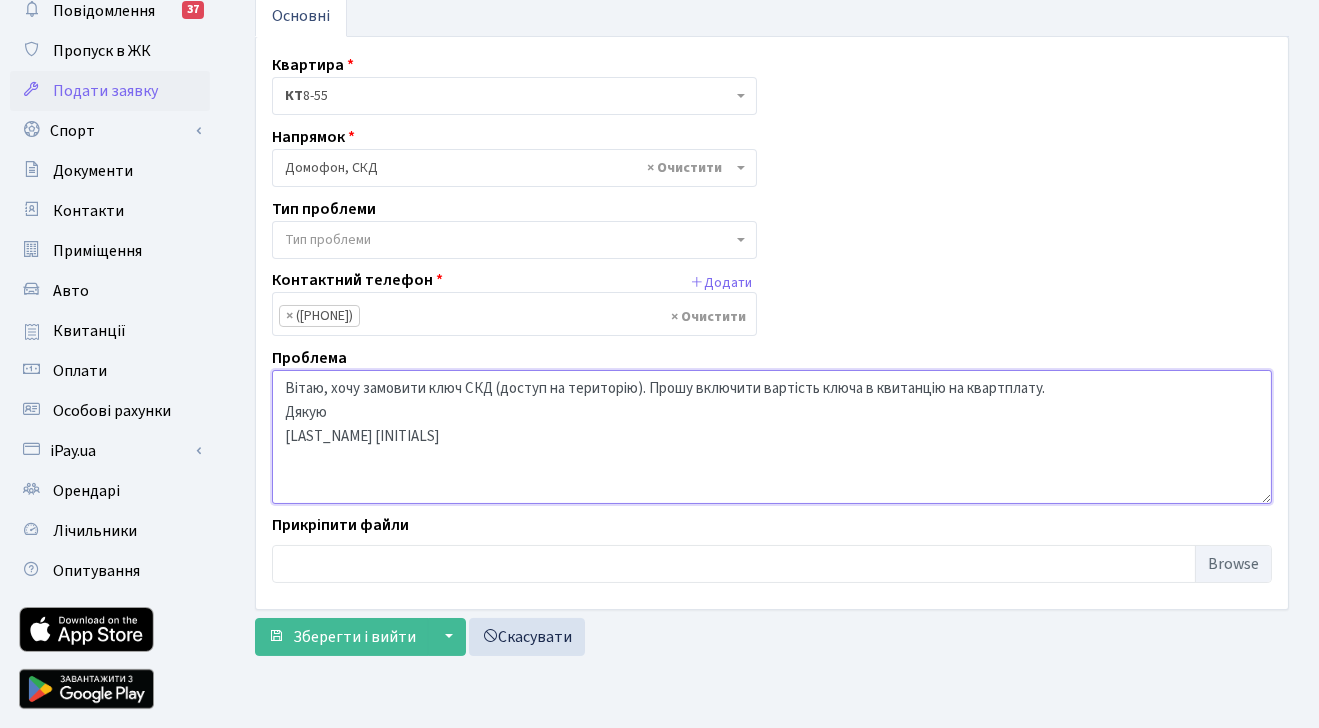 type on "Вітаю, хочу замовити ключ СКД (доступ на територію). Прошу включити вартість ключа в квитанцію на квартплату.
Дякую
Дем'яновська Н.Г." 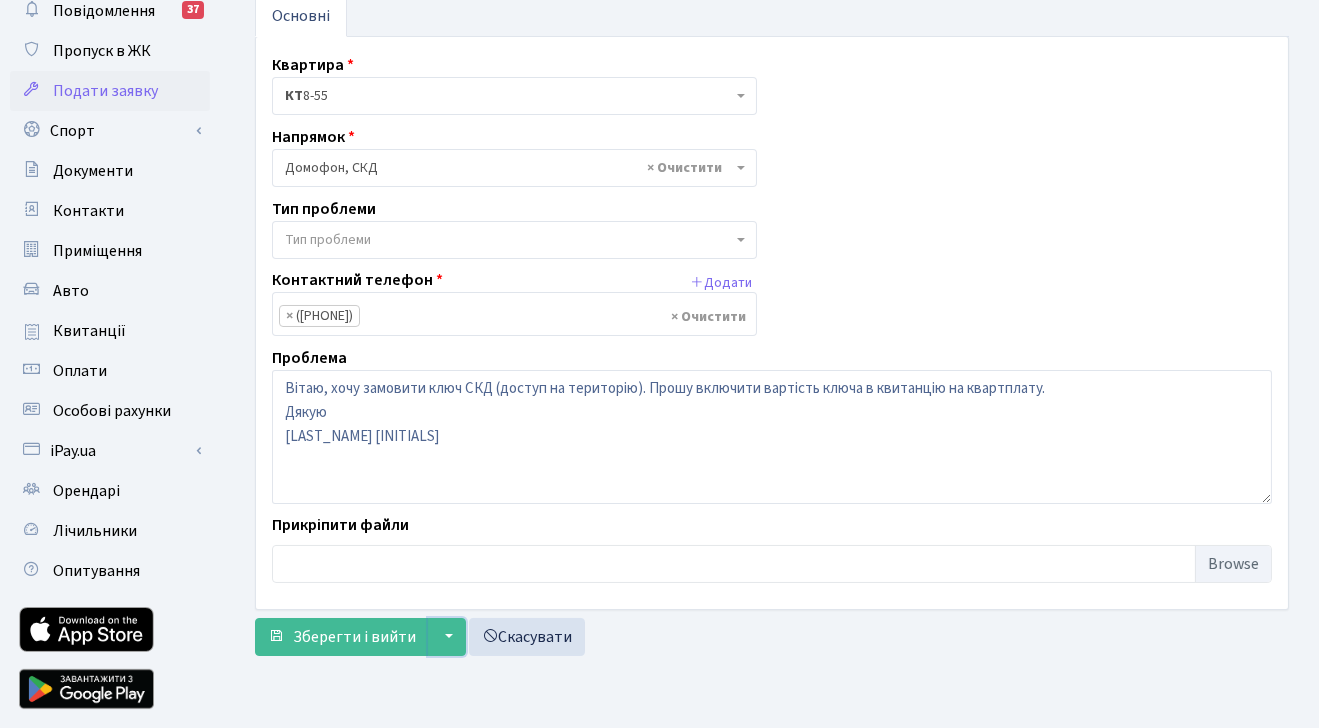 click on "▼" at bounding box center (447, 637) 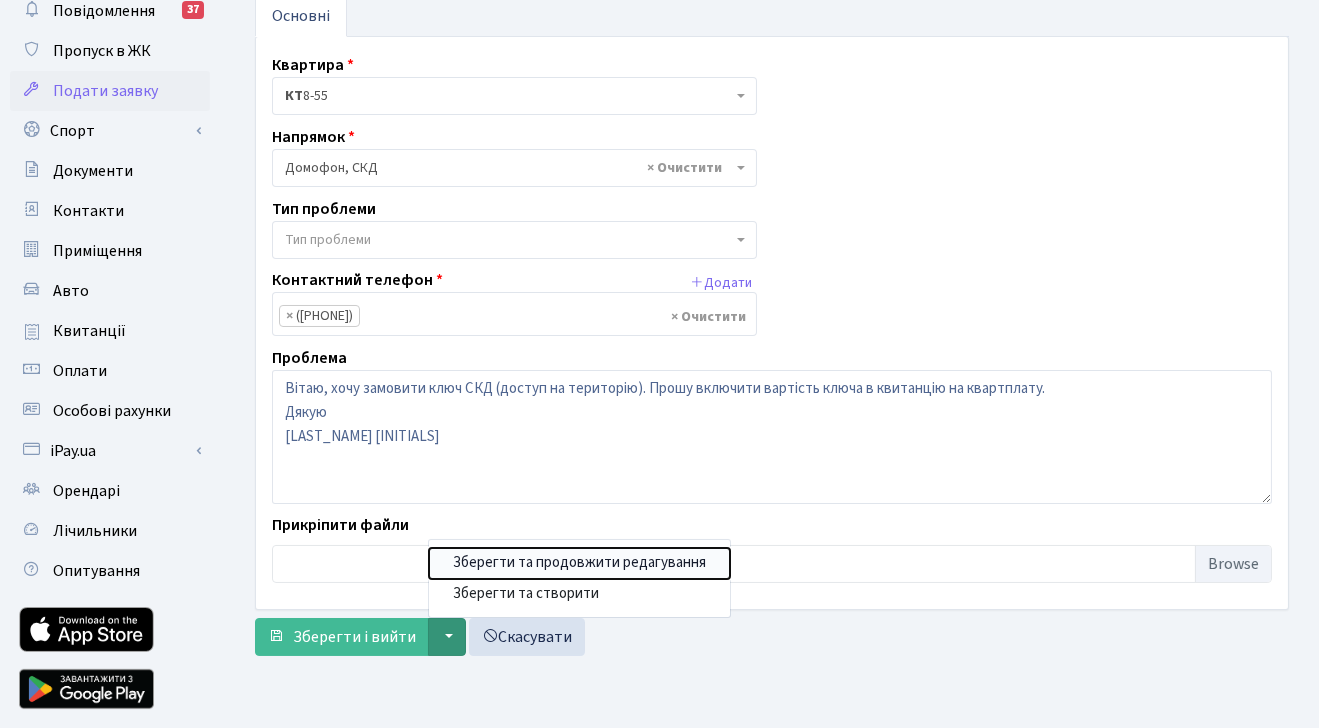 click on "Зберегти та продовжити редагування" at bounding box center [579, 563] 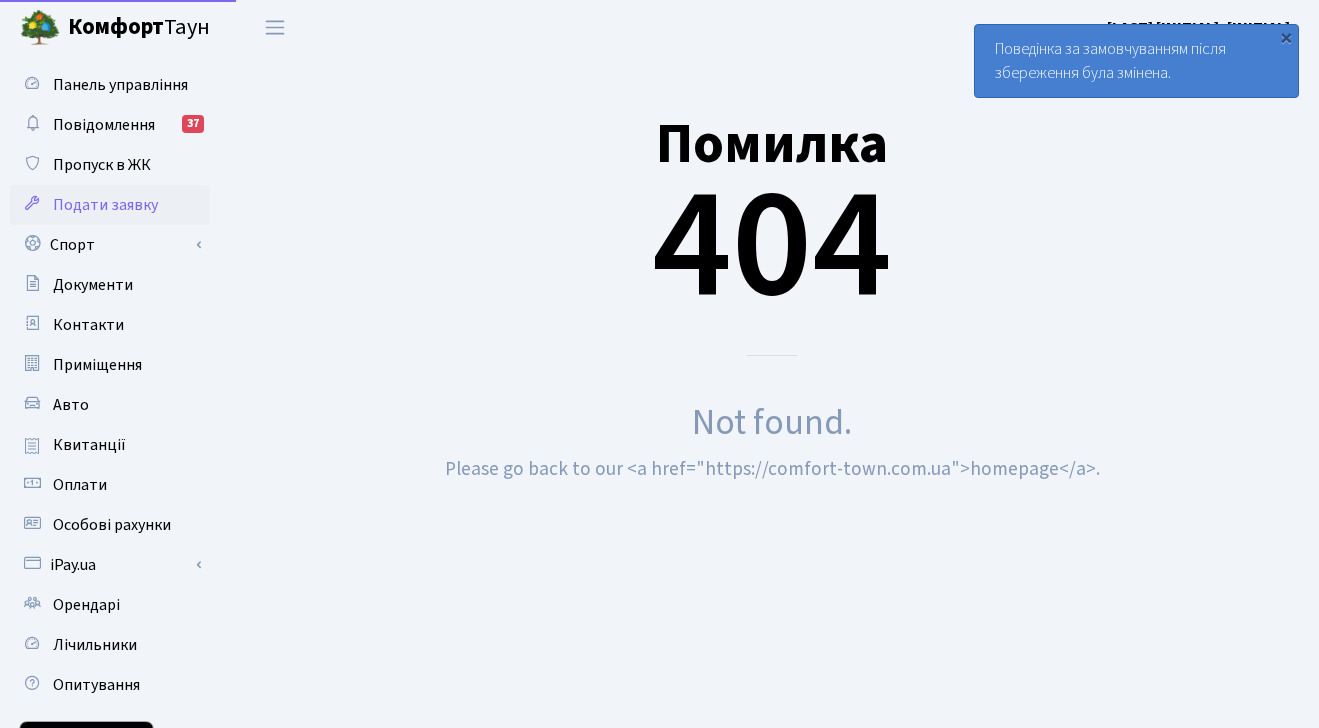 scroll, scrollTop: 0, scrollLeft: 0, axis: both 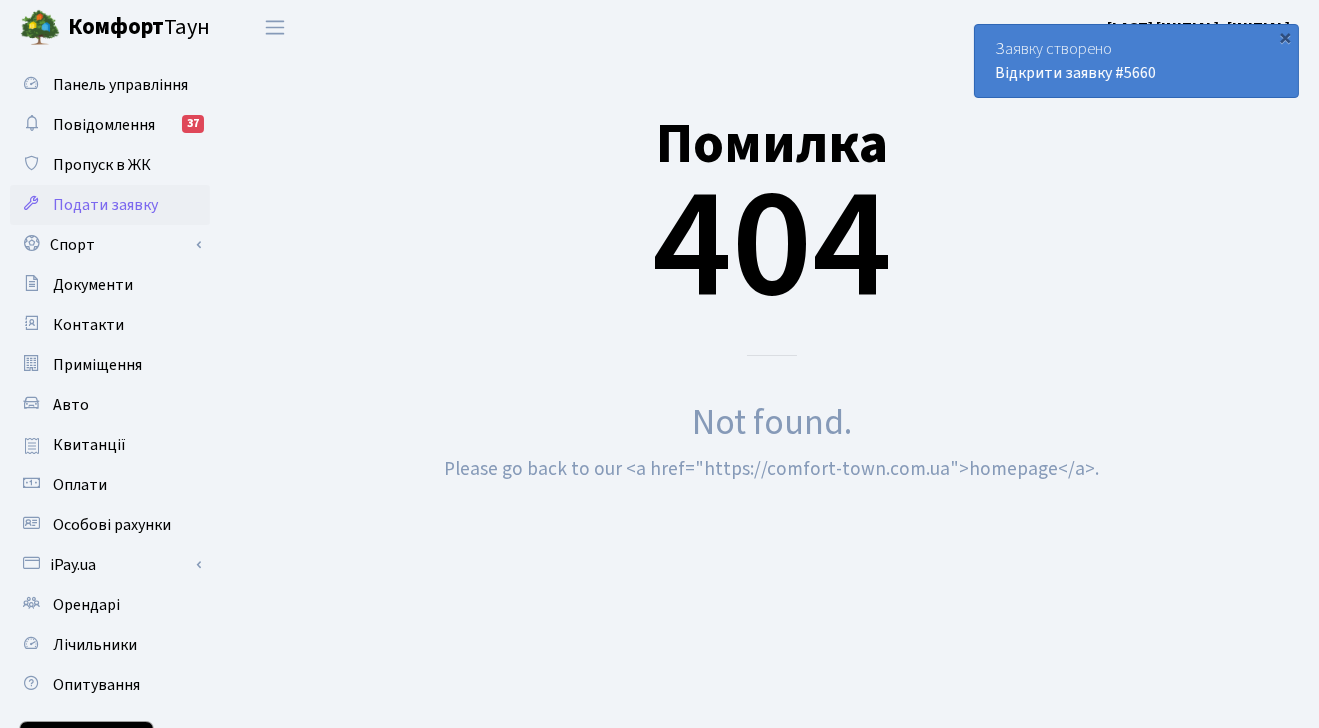 click on "Подати заявку" at bounding box center (105, 205) 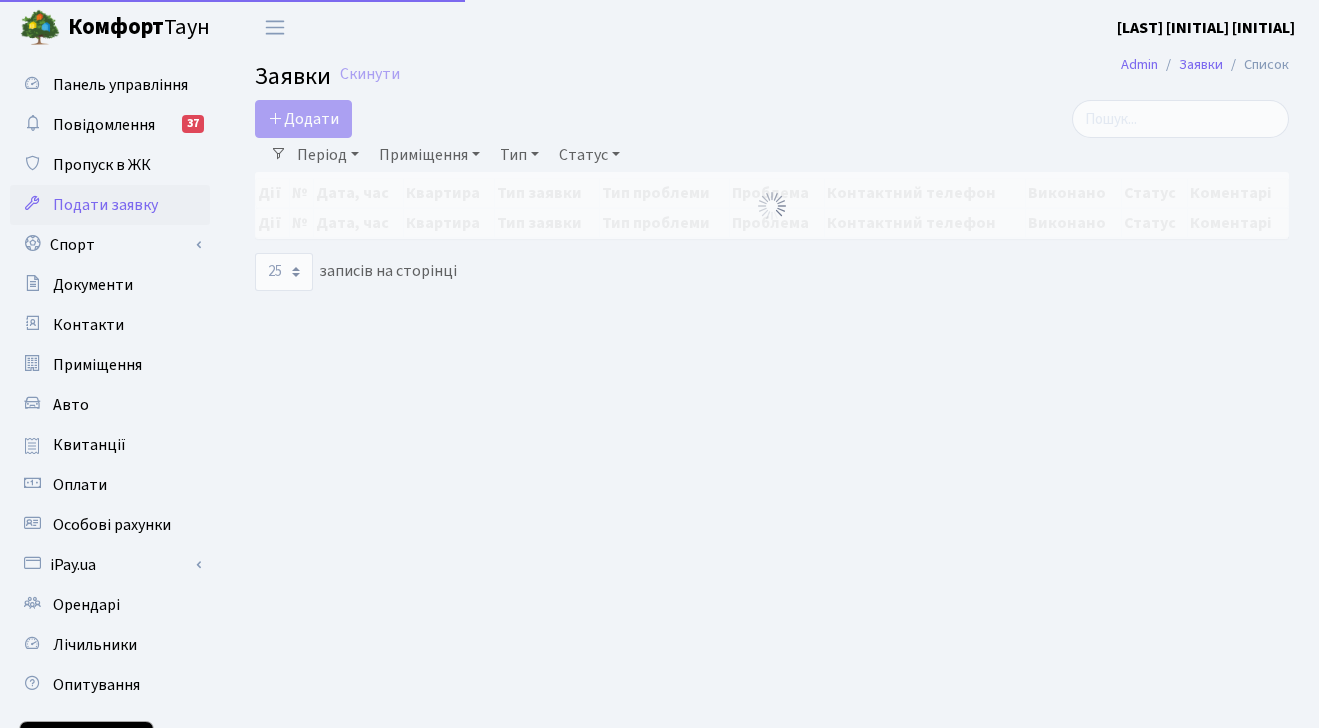scroll, scrollTop: 0, scrollLeft: 0, axis: both 